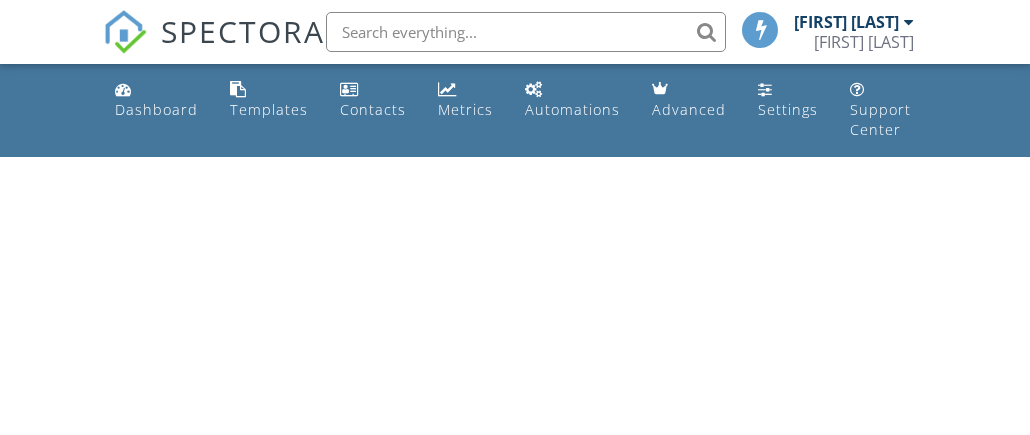scroll, scrollTop: 0, scrollLeft: 0, axis: both 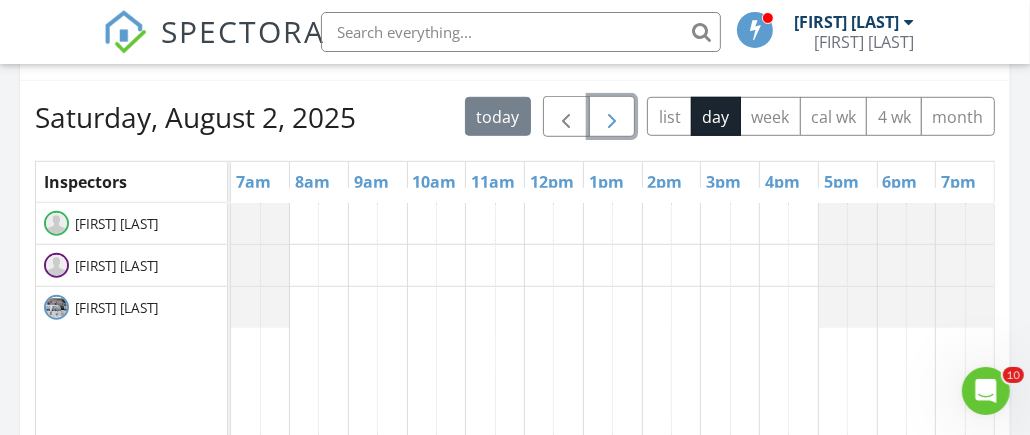 click at bounding box center [612, 118] 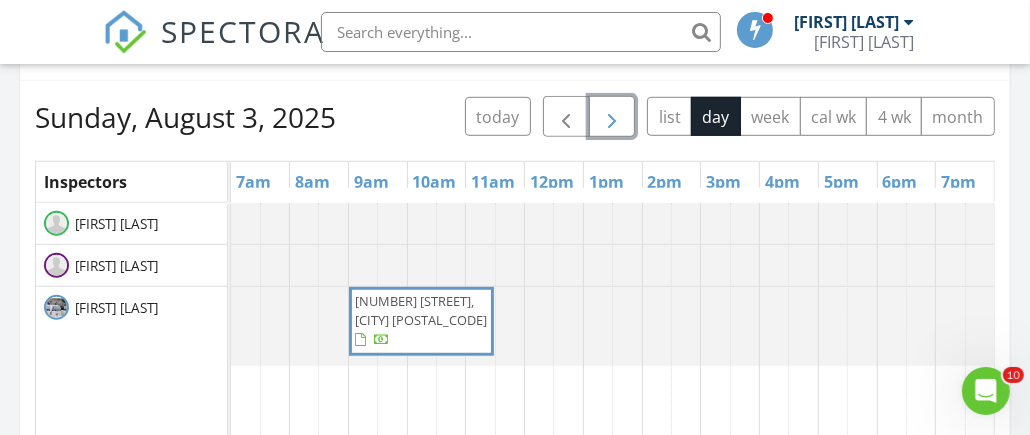 click at bounding box center (612, 118) 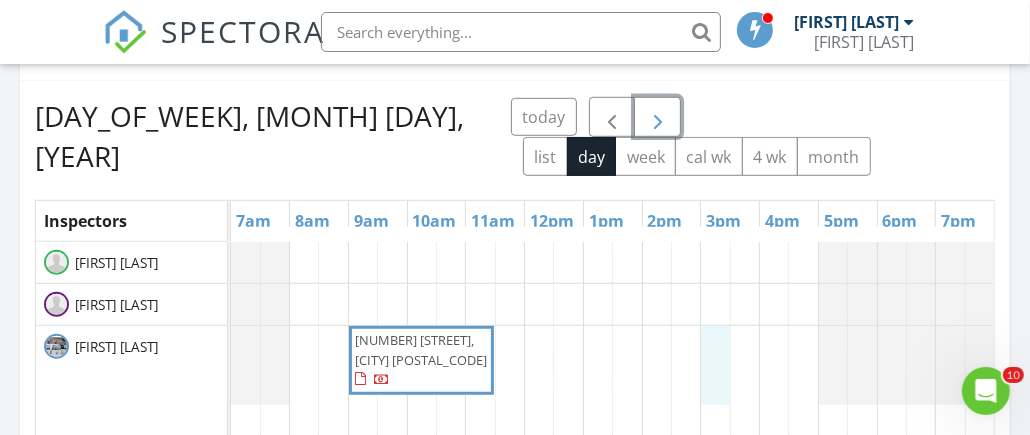 click on "[NUMBER] [STREET], [CITY] [POSTAL_CODE]" at bounding box center [612, 608] 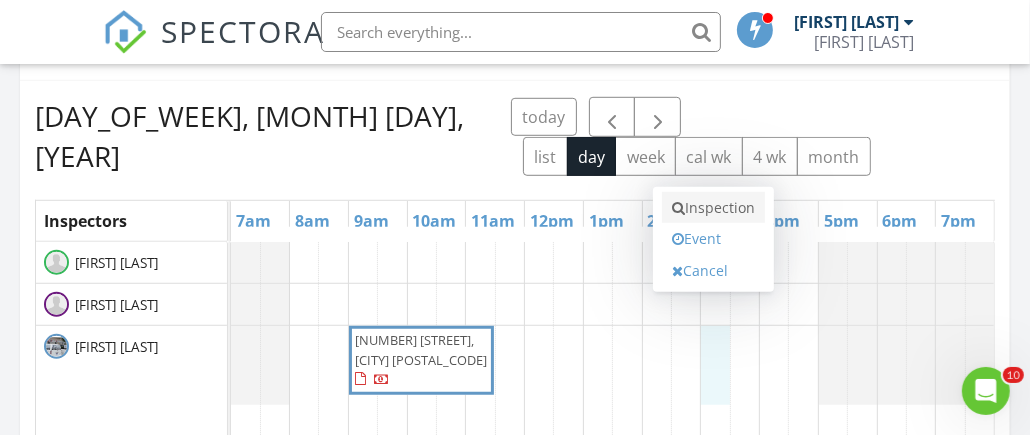 click on "Inspection" at bounding box center (713, 208) 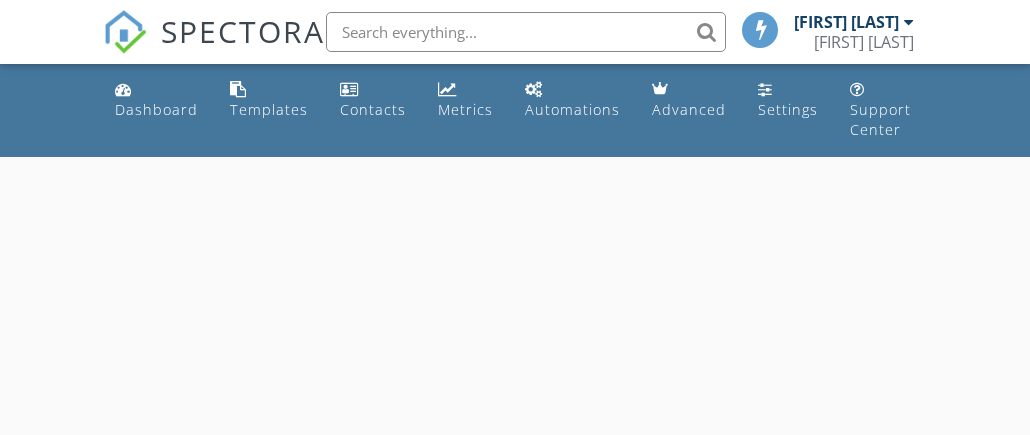 scroll, scrollTop: 0, scrollLeft: 0, axis: both 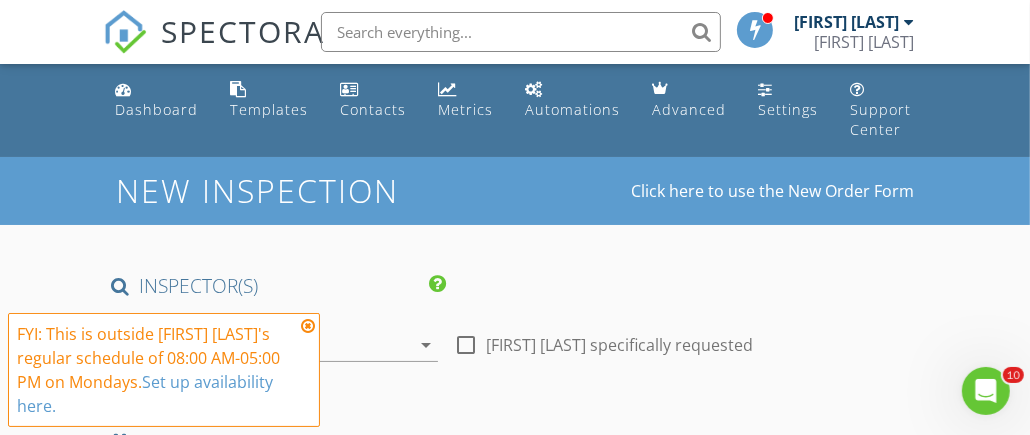 click at bounding box center (308, 326) 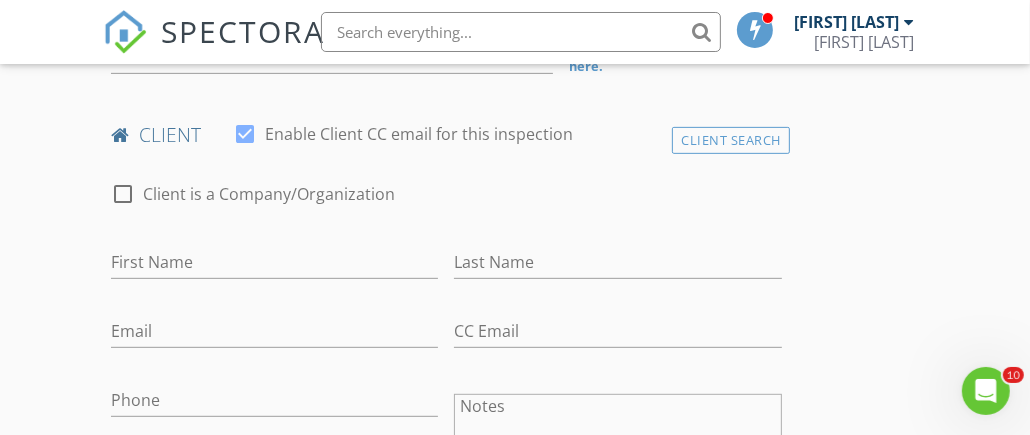 scroll, scrollTop: 299, scrollLeft: 0, axis: vertical 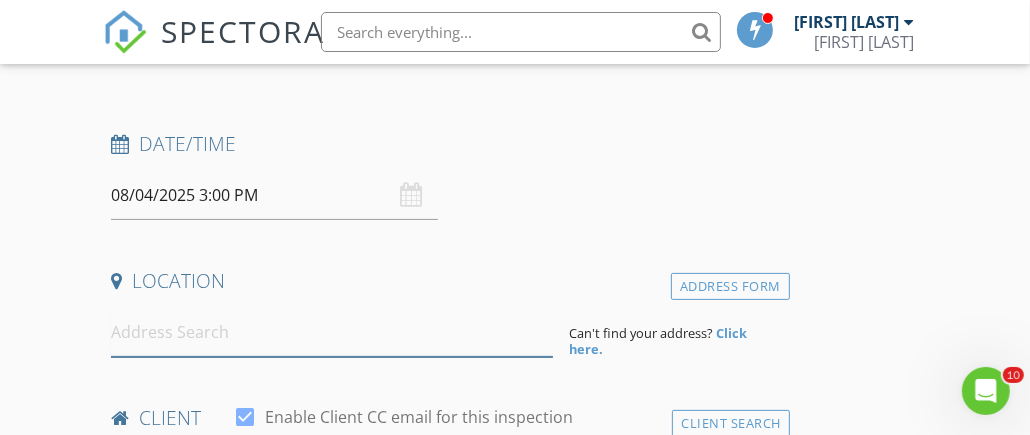 click at bounding box center [332, 332] 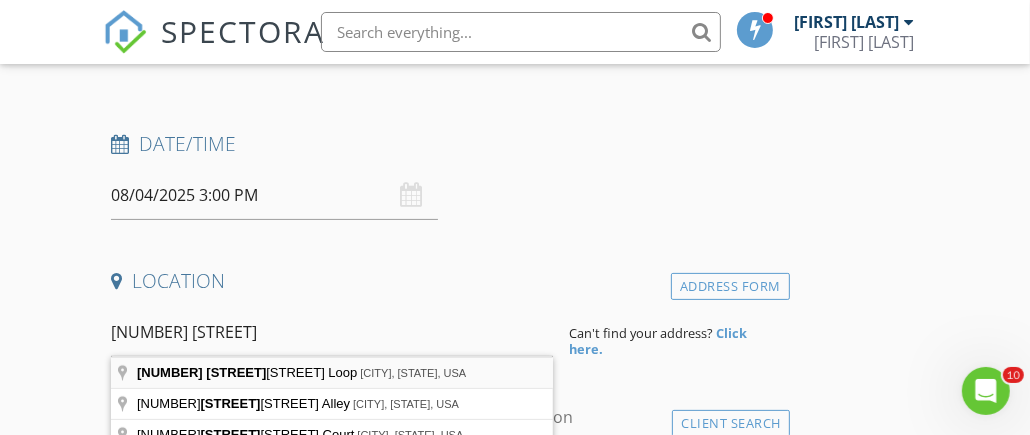 type on "226 Purple Finch Loop, Pataskala, OH, USA" 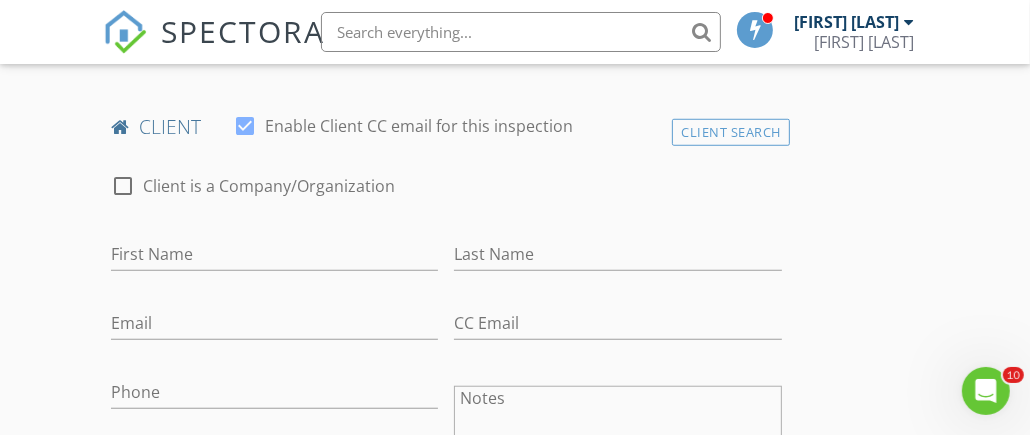 scroll, scrollTop: 1000, scrollLeft: 0, axis: vertical 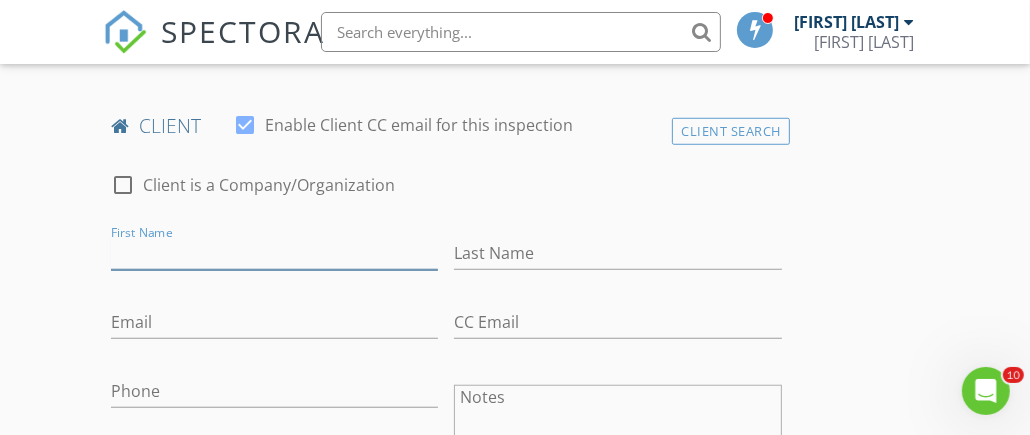 click on "First Name" at bounding box center (274, 253) 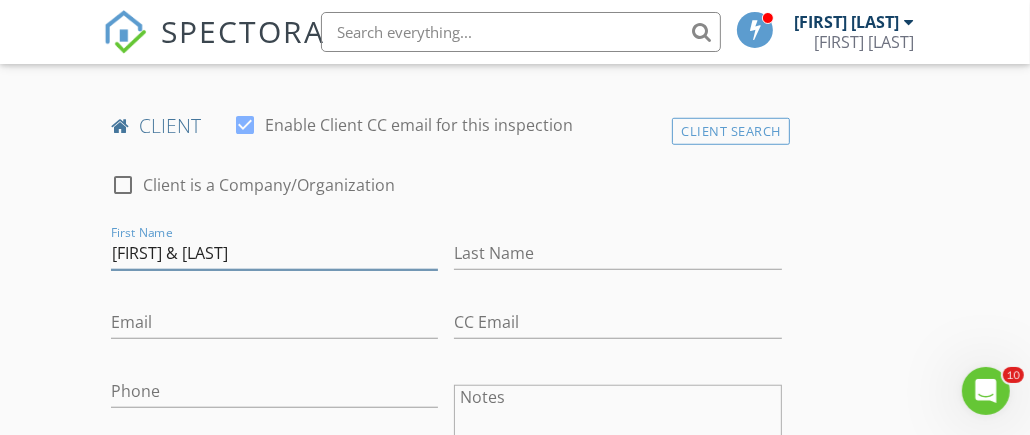 type on "Parker & Heather" 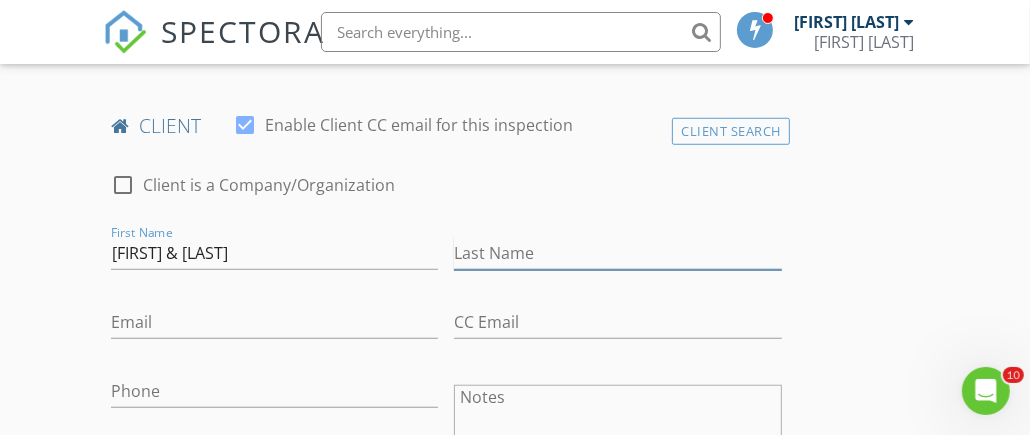 click on "Last Name" at bounding box center (617, 253) 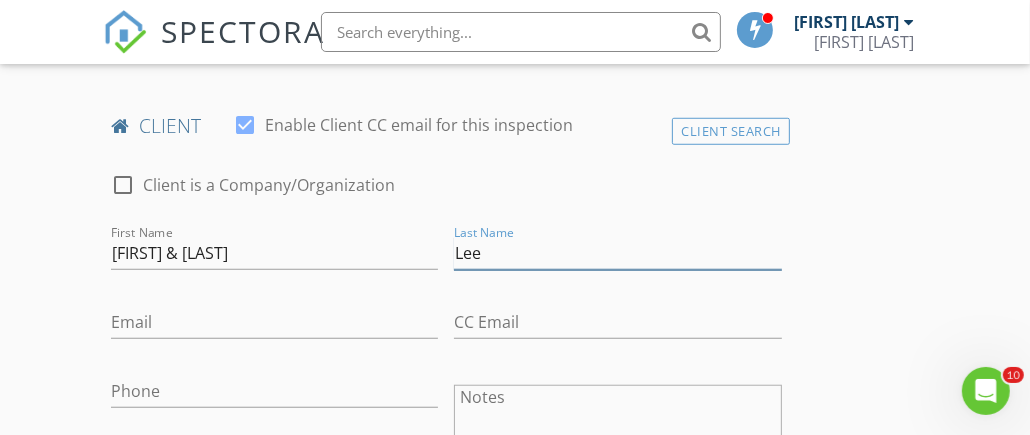 type on "Lee" 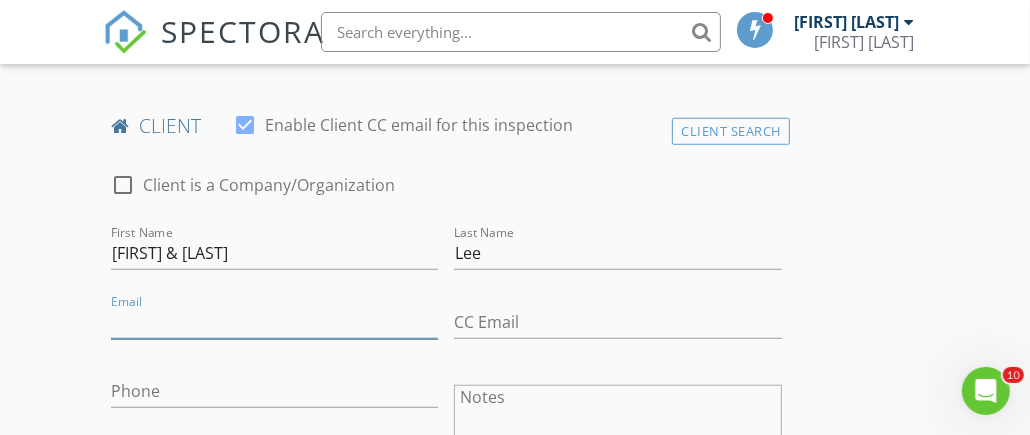 click on "Email" at bounding box center [274, 322] 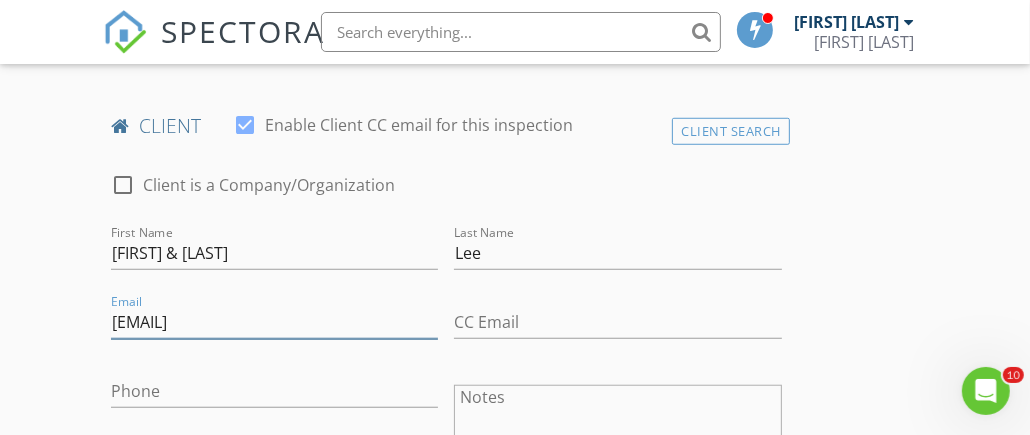 type on "parkerlee17@gmail.com" 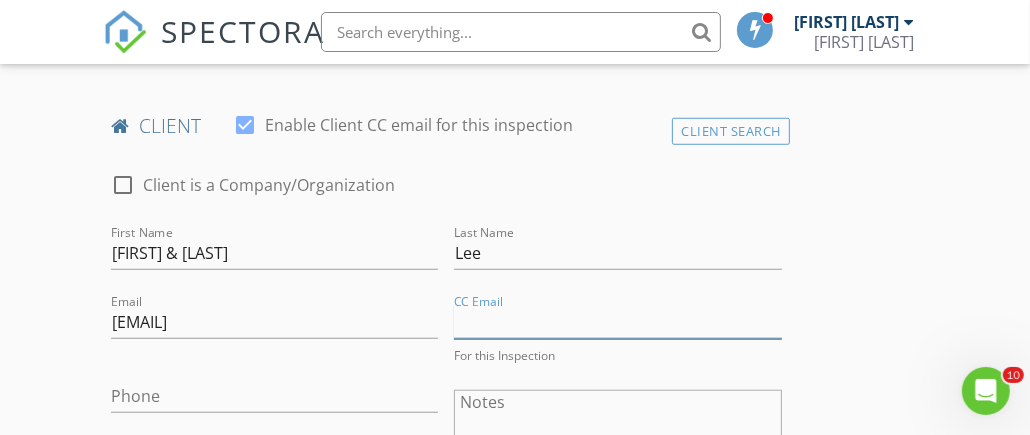 click on "CC Email" at bounding box center [617, 322] 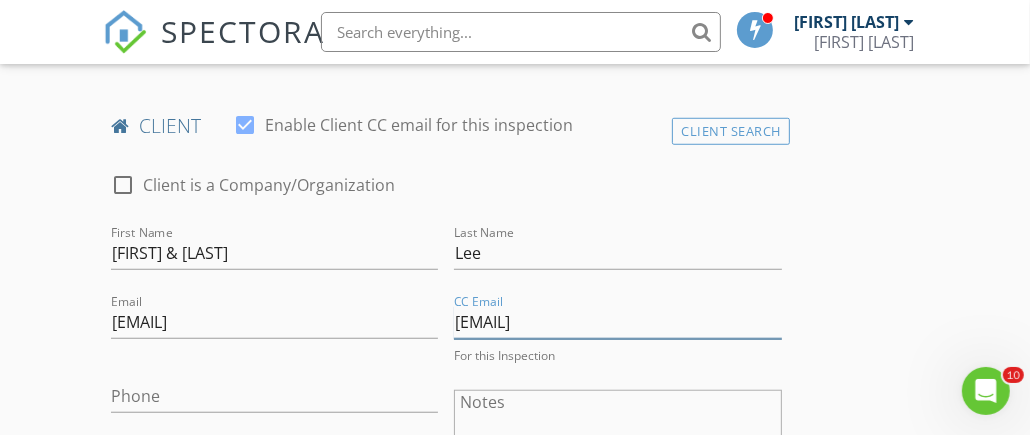 type on "heatherlmansell@gmail.com" 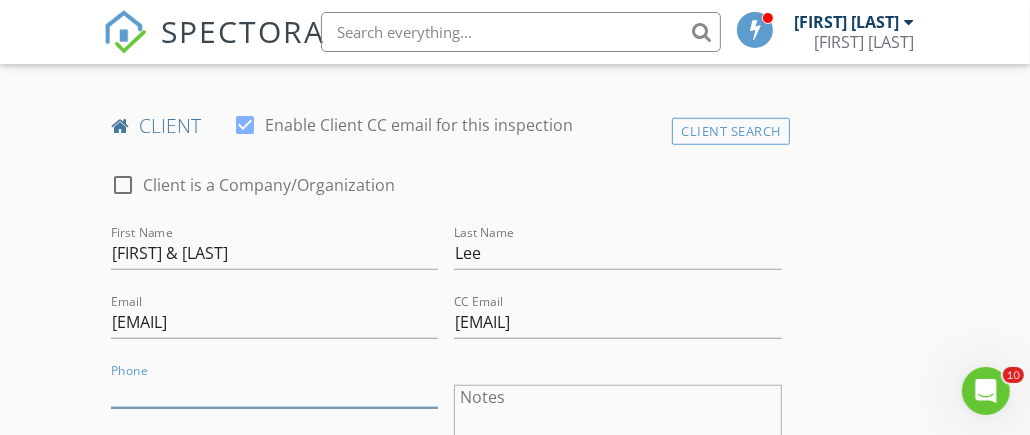 click on "Phone" at bounding box center (274, 391) 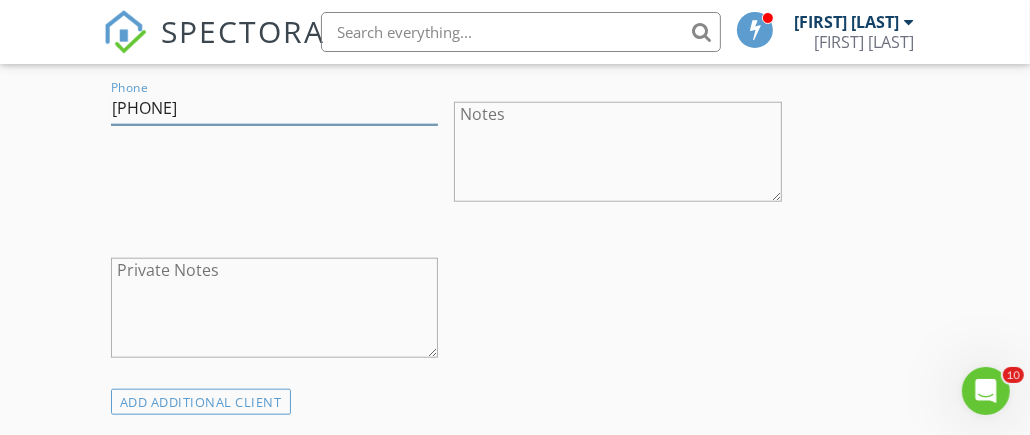 scroll, scrollTop: 1499, scrollLeft: 0, axis: vertical 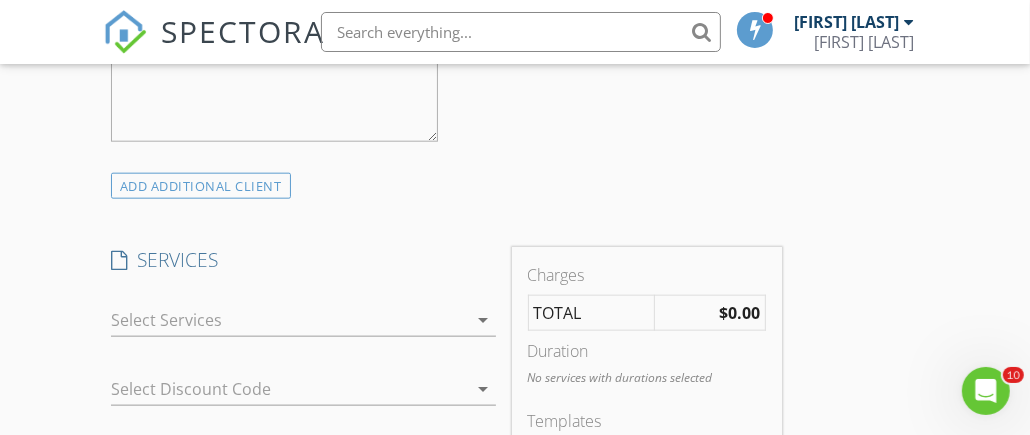 type on "614-390-6065" 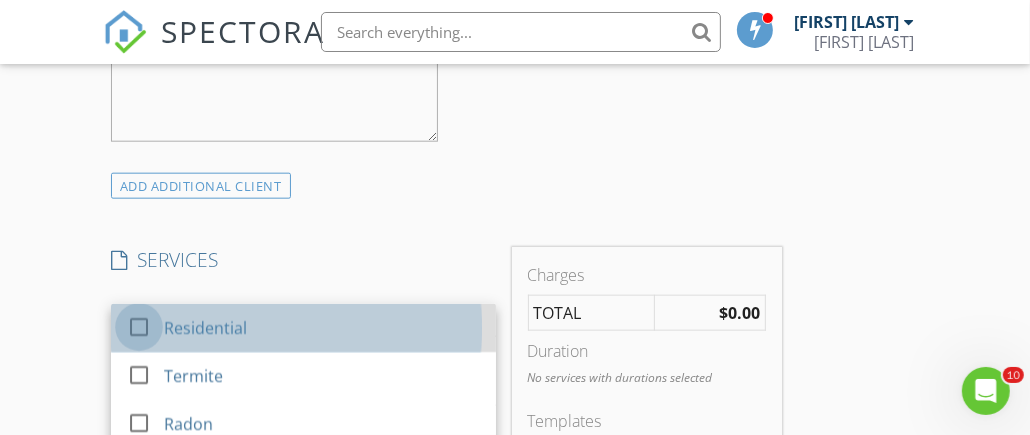 click at bounding box center (139, 326) 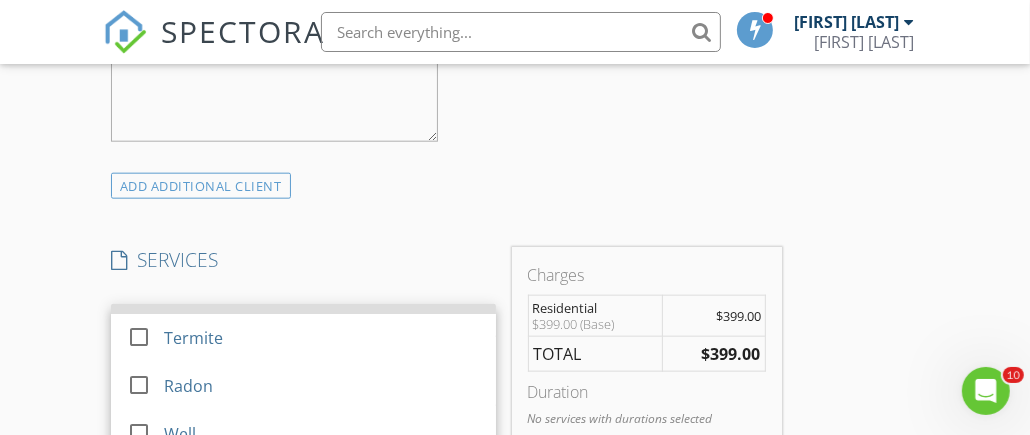 scroll, scrollTop: 0, scrollLeft: 0, axis: both 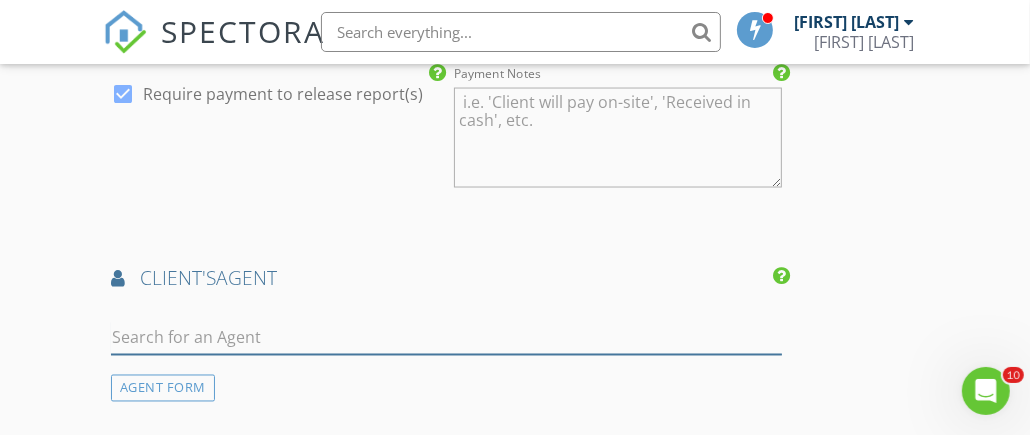 click at bounding box center (446, 338) 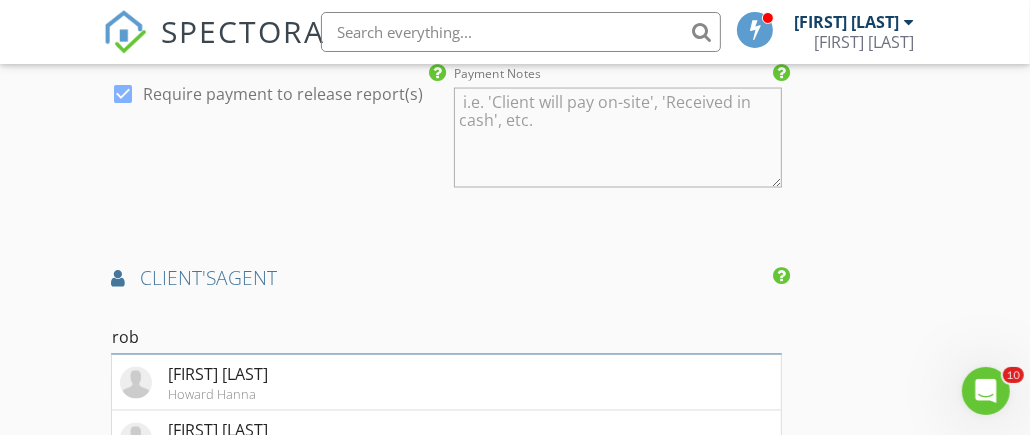 scroll, scrollTop: 2399, scrollLeft: 0, axis: vertical 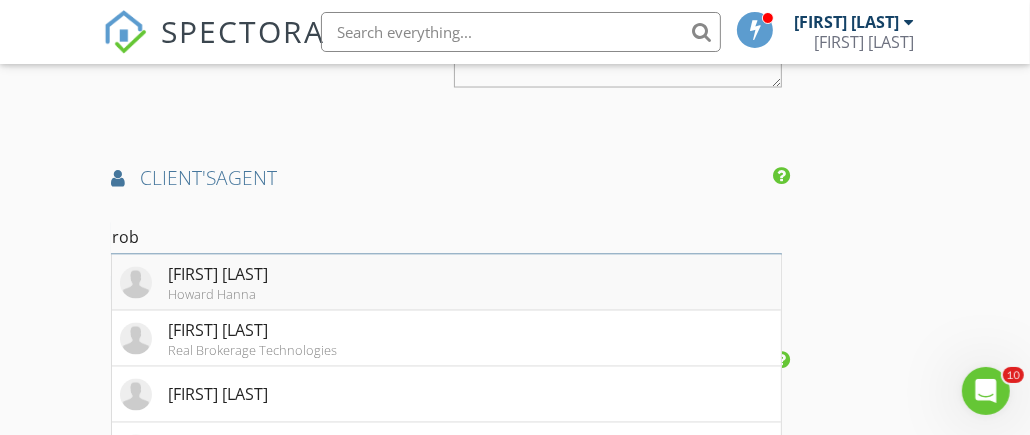 type on "rob" 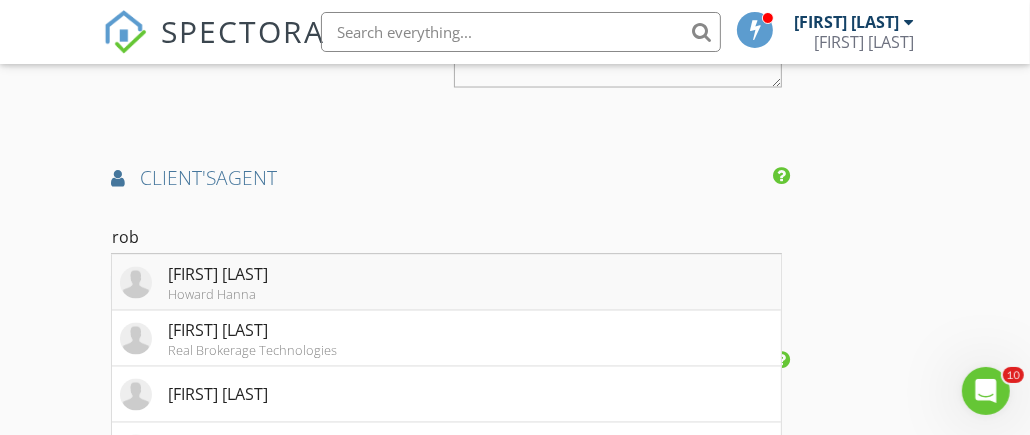 click on "Rob Matney" at bounding box center (218, 275) 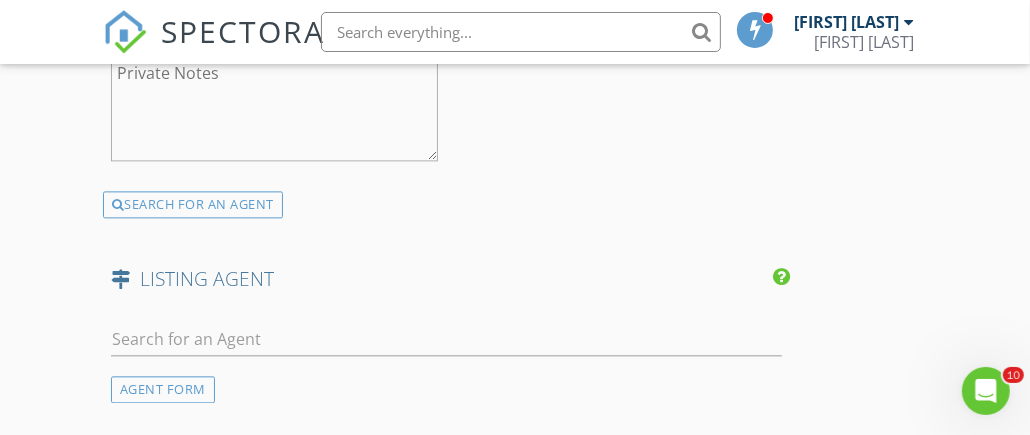 scroll, scrollTop: 3099, scrollLeft: 0, axis: vertical 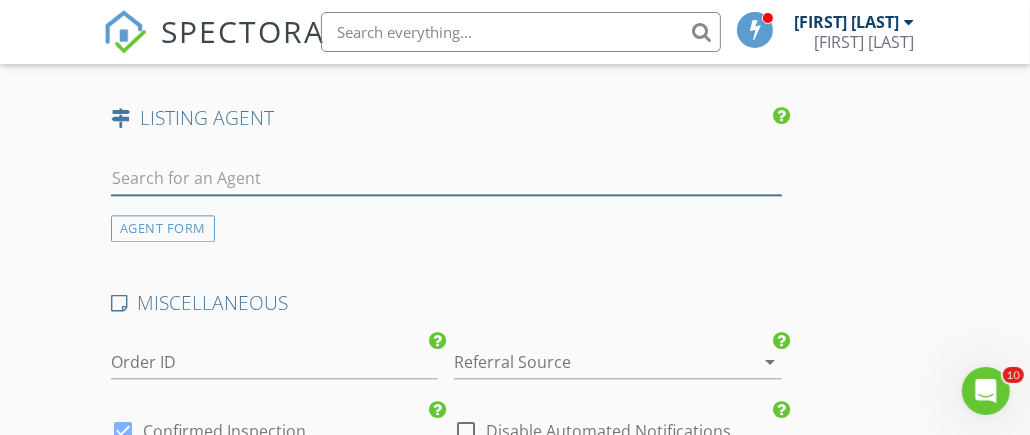 click at bounding box center [446, 178] 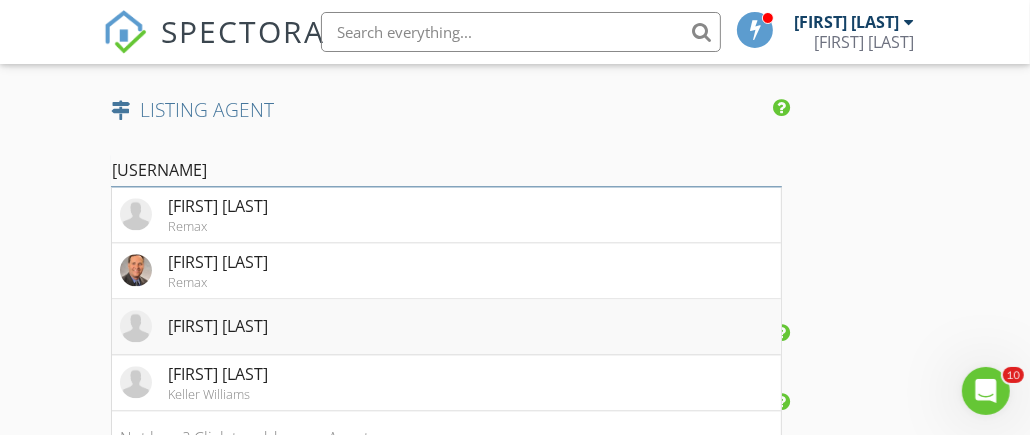 scroll, scrollTop: 3199, scrollLeft: 0, axis: vertical 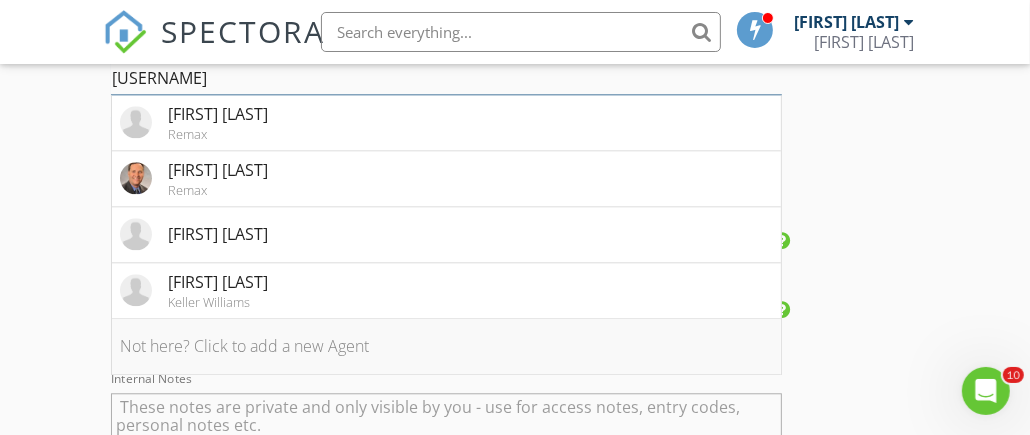 type on "jeff" 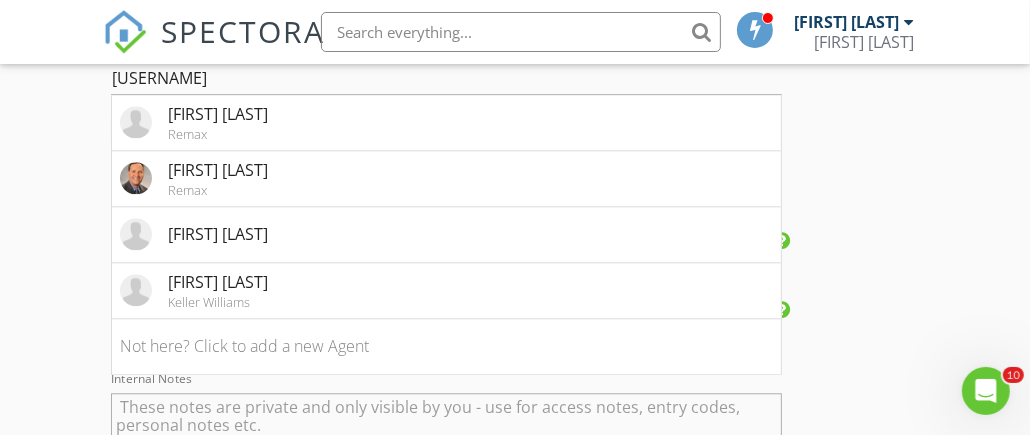 click on "Not here? Click to add a new Agent" at bounding box center [446, 347] 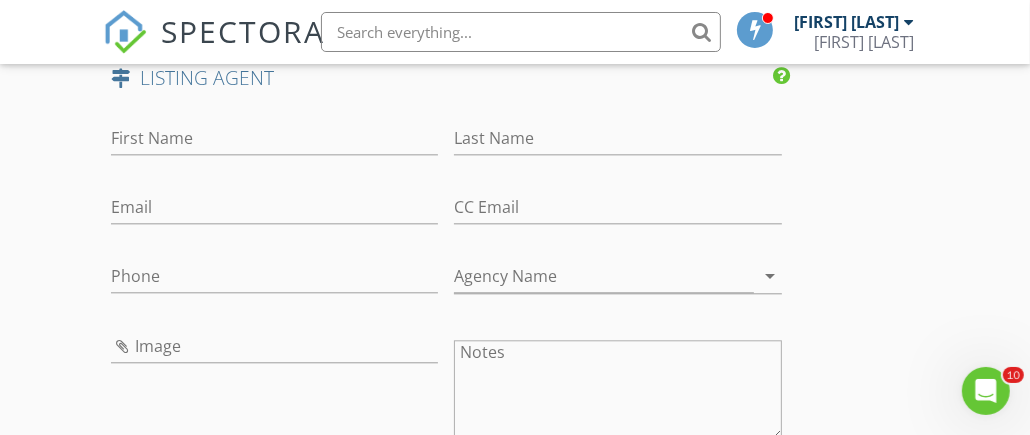 scroll, scrollTop: 3099, scrollLeft: 0, axis: vertical 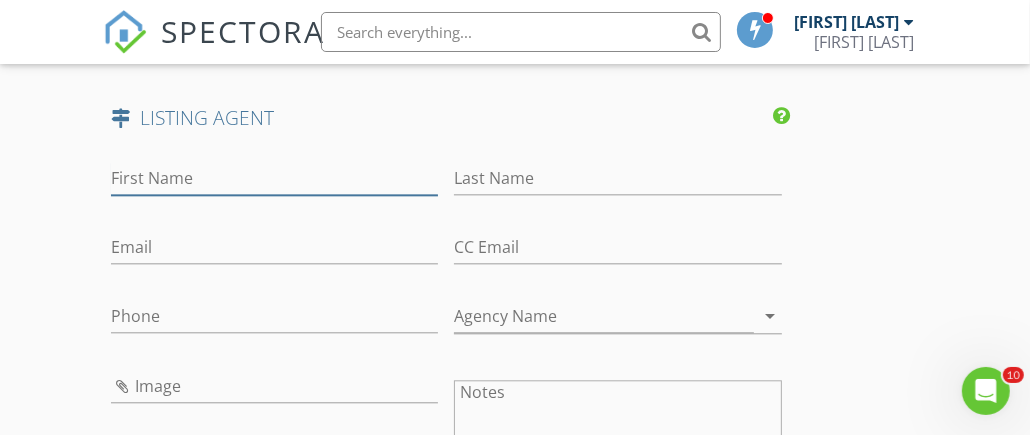 click on "First Name" at bounding box center [274, 178] 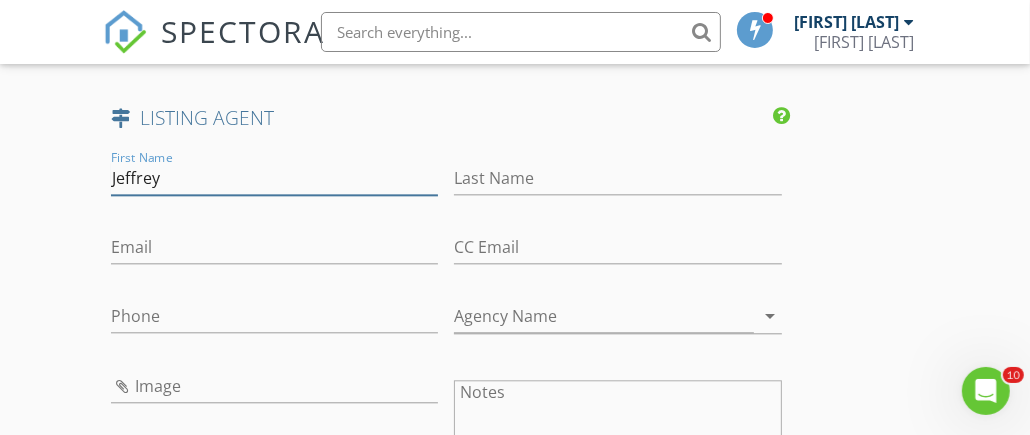 type on "Jeffrey" 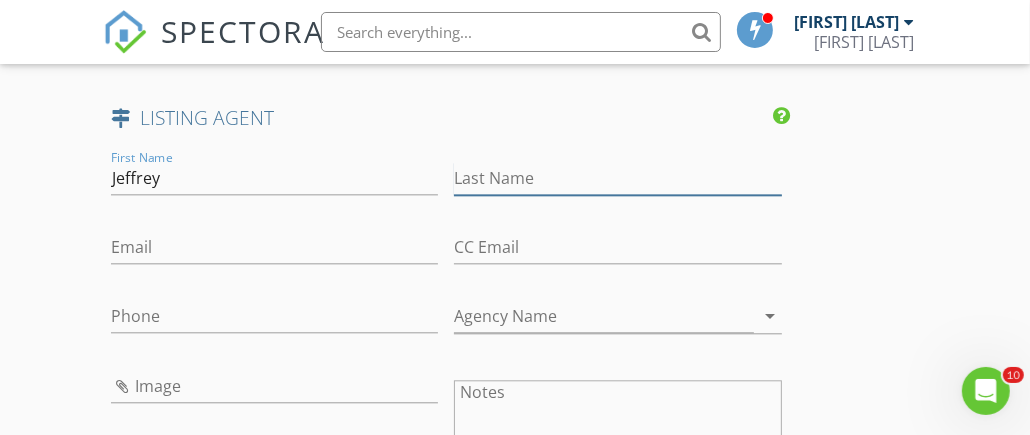 click on "Last Name" at bounding box center [617, 178] 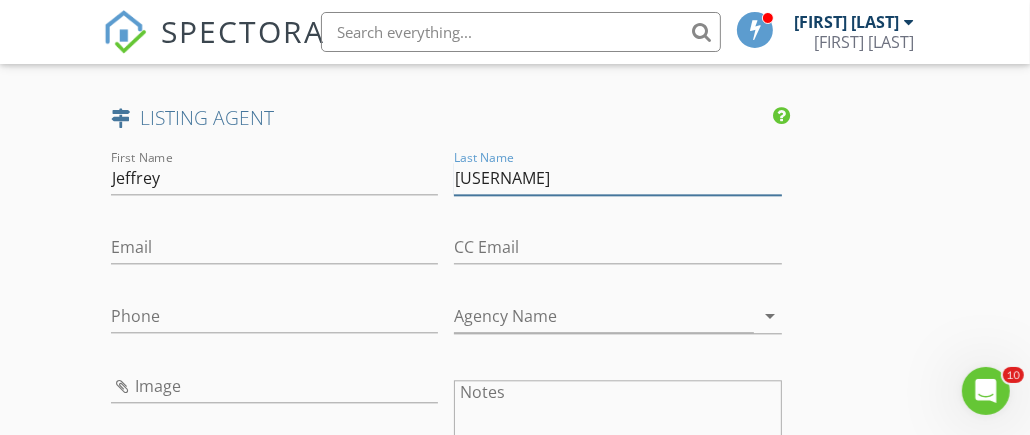 type on "Krider" 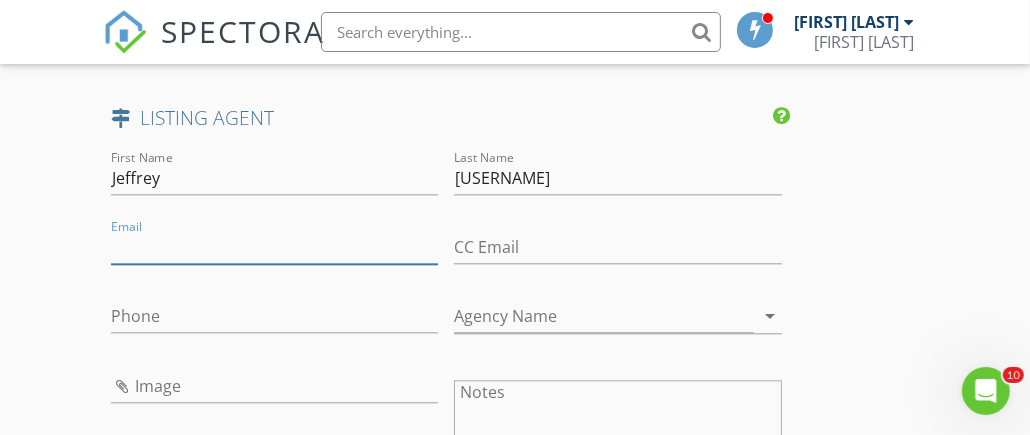 click on "Email" at bounding box center [274, 247] 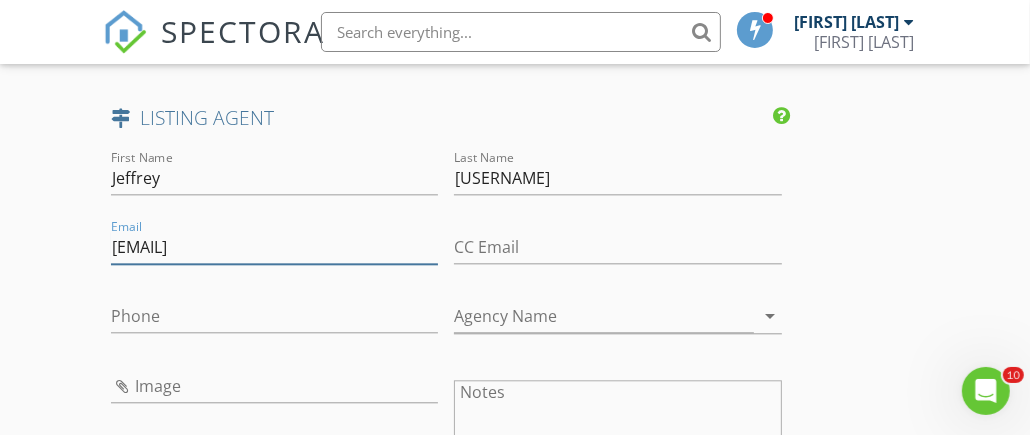 type on "jeff@thecolumbusagents.com" 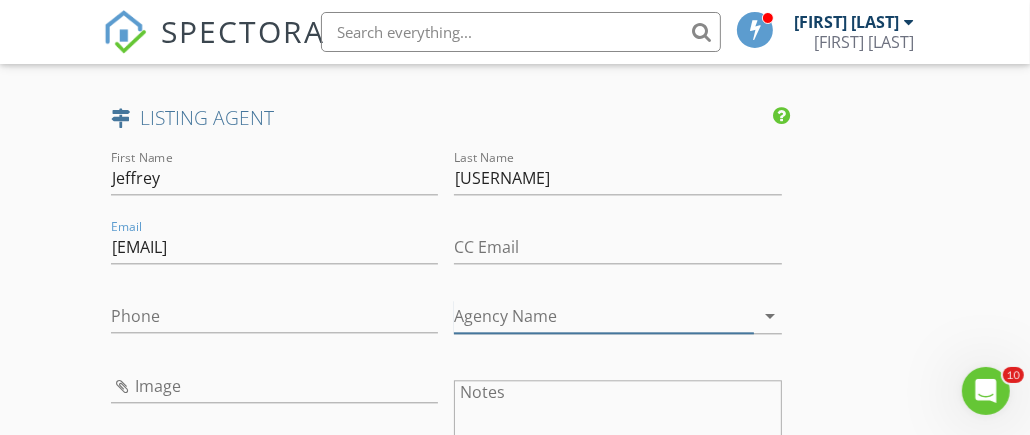 click on "Agency Name" at bounding box center (603, 316) 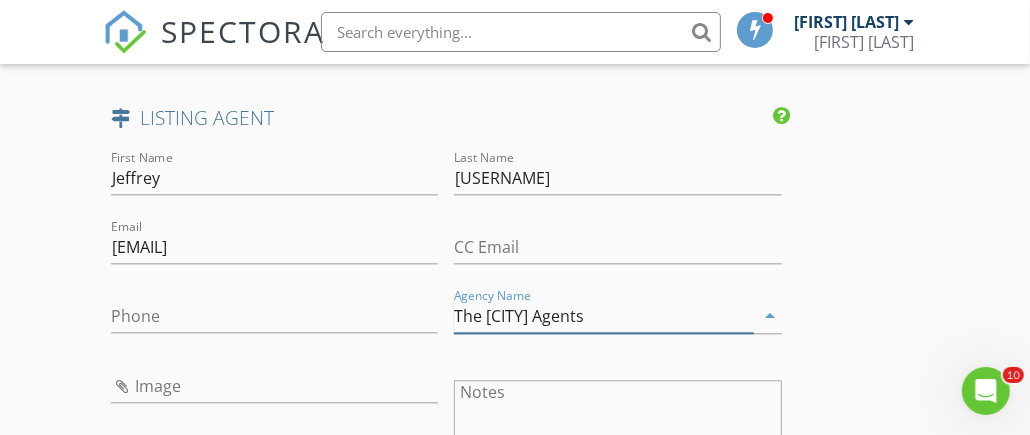 type on "The Columbus Agents" 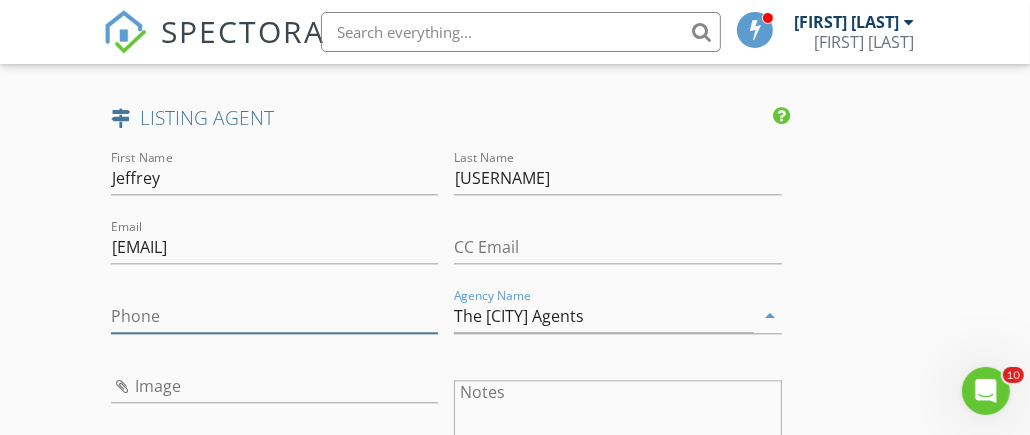 click on "Phone" at bounding box center [274, 316] 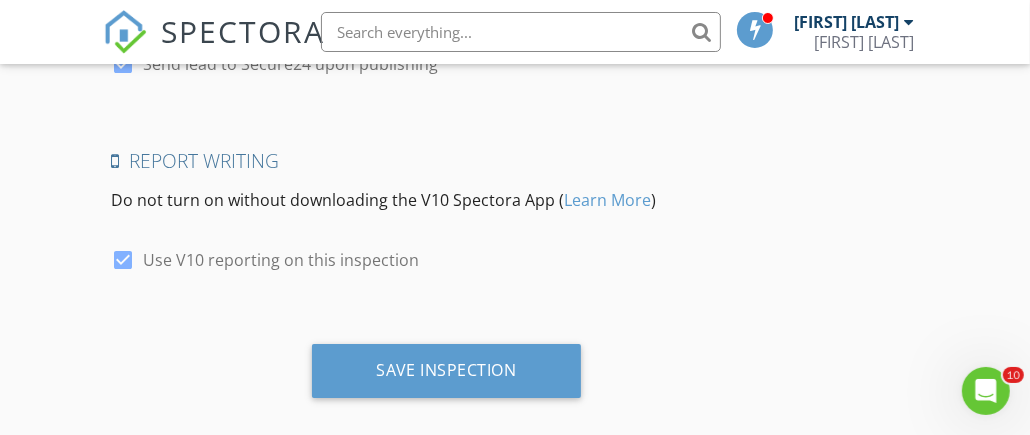 scroll, scrollTop: 4241, scrollLeft: 0, axis: vertical 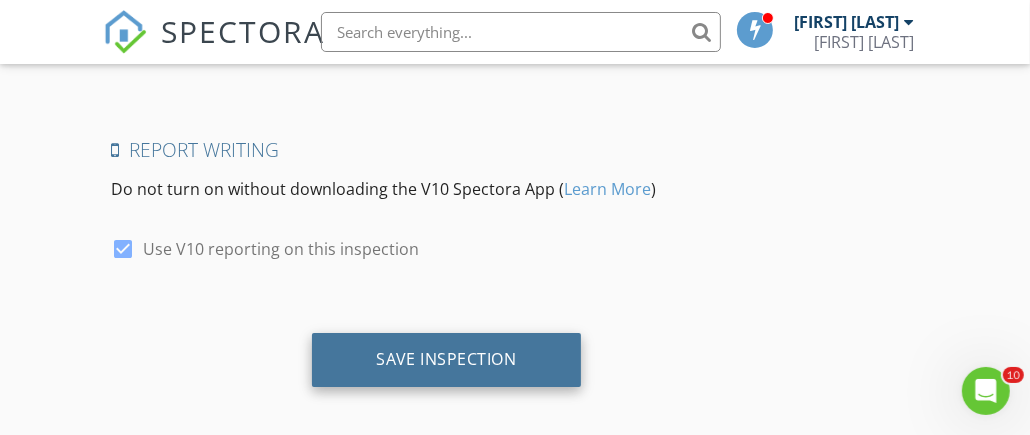 type on "614-795-7655" 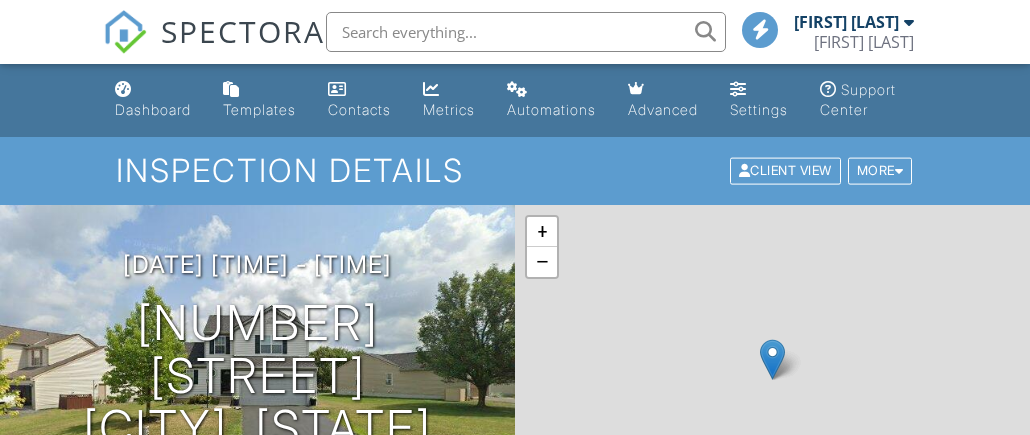 scroll, scrollTop: 0, scrollLeft: 0, axis: both 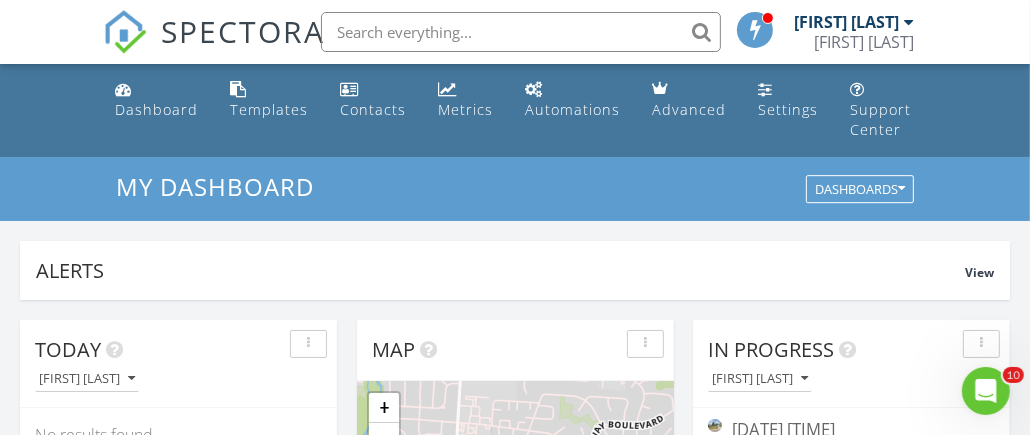 click at bounding box center (521, 32) 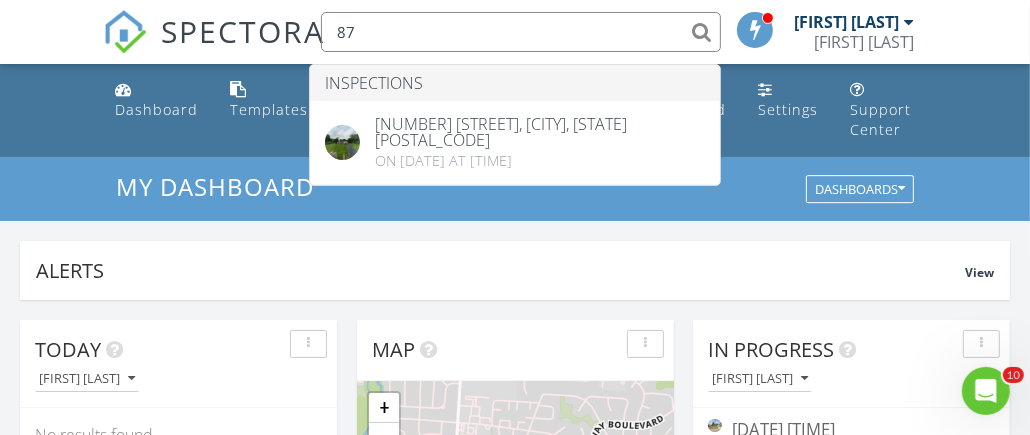 type on "8" 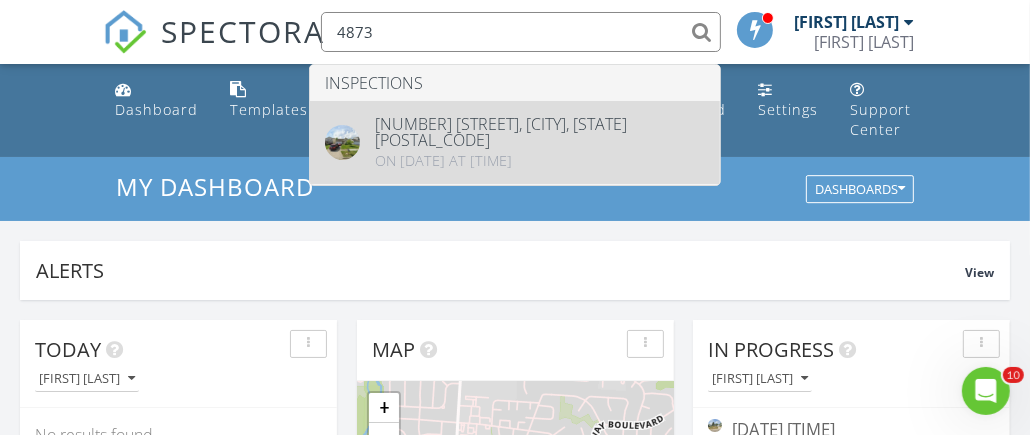 type on "4873" 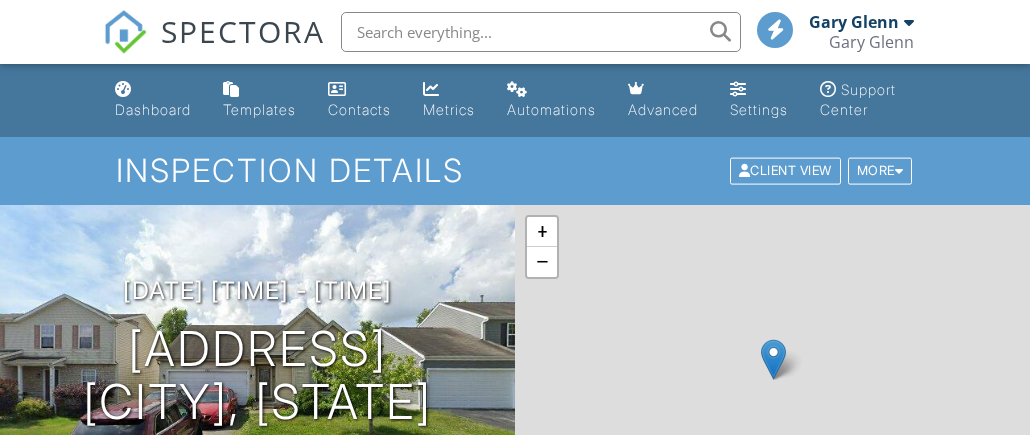 scroll, scrollTop: 299, scrollLeft: 0, axis: vertical 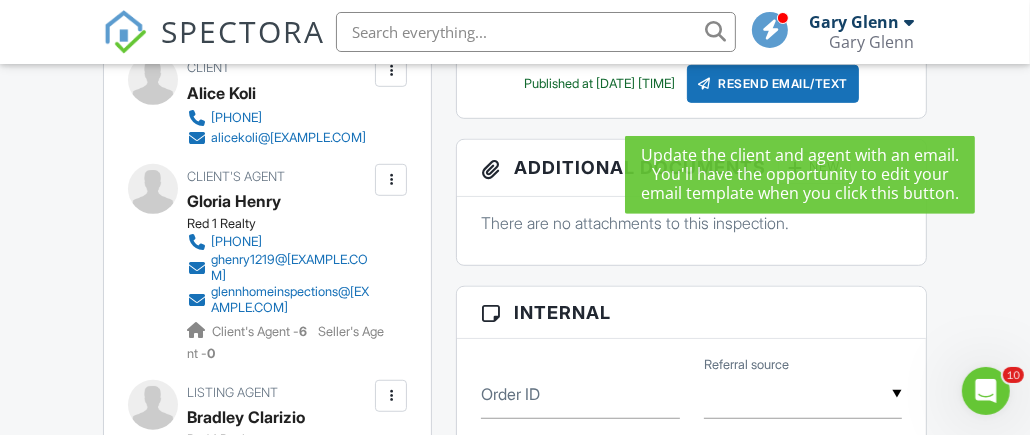 click on "Resend Email/Text" at bounding box center [773, 84] 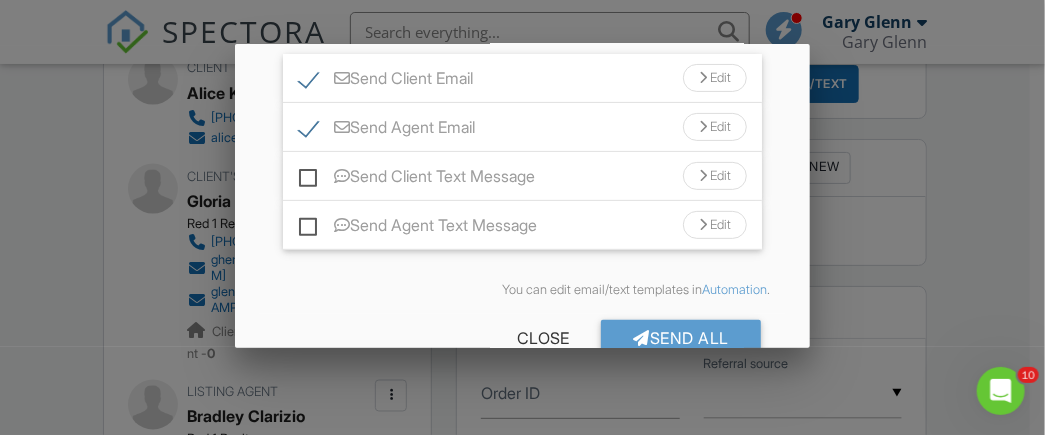 scroll, scrollTop: 199, scrollLeft: 0, axis: vertical 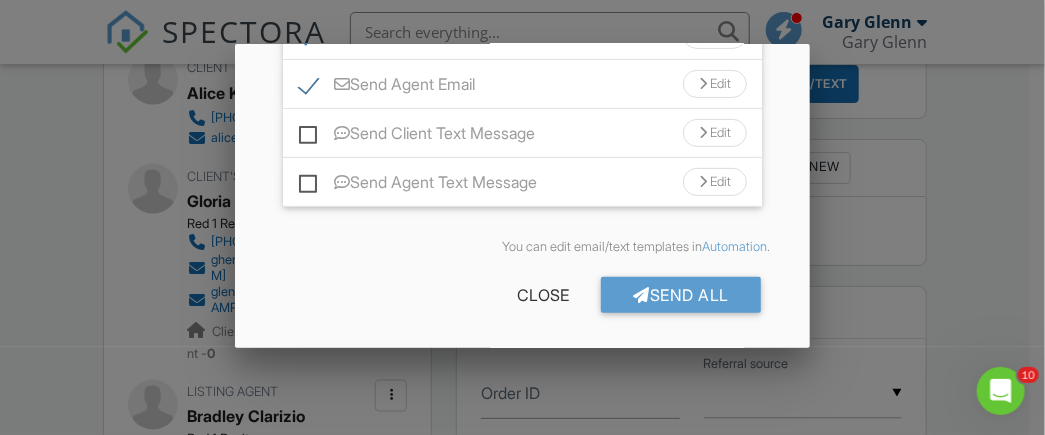 click on "Send All" at bounding box center [681, 295] 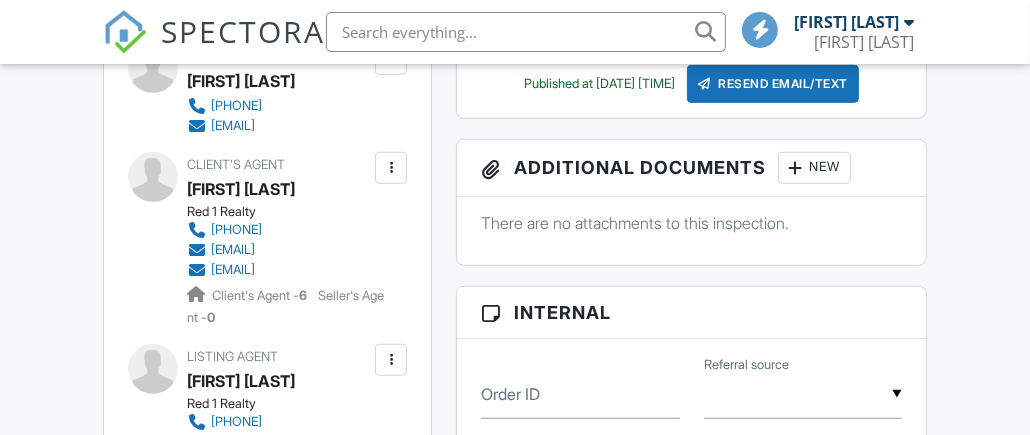scroll, scrollTop: 820, scrollLeft: 0, axis: vertical 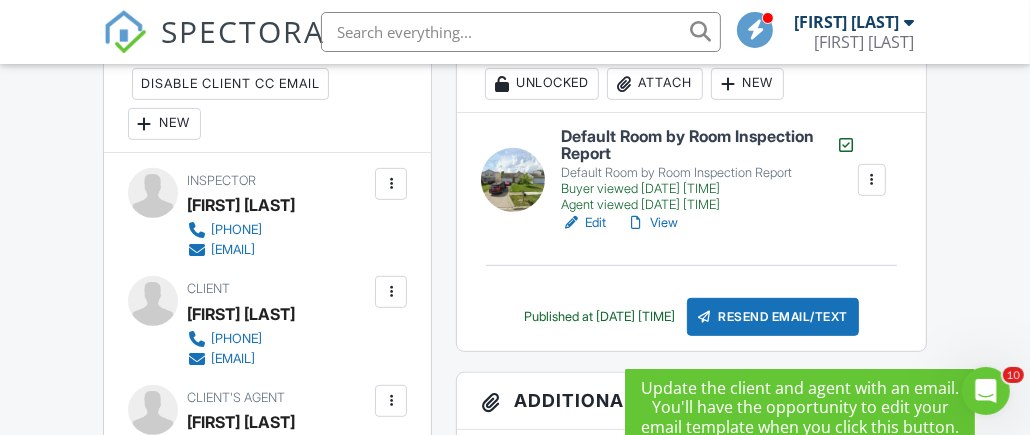 click on "Resend Email/Text" at bounding box center [773, 317] 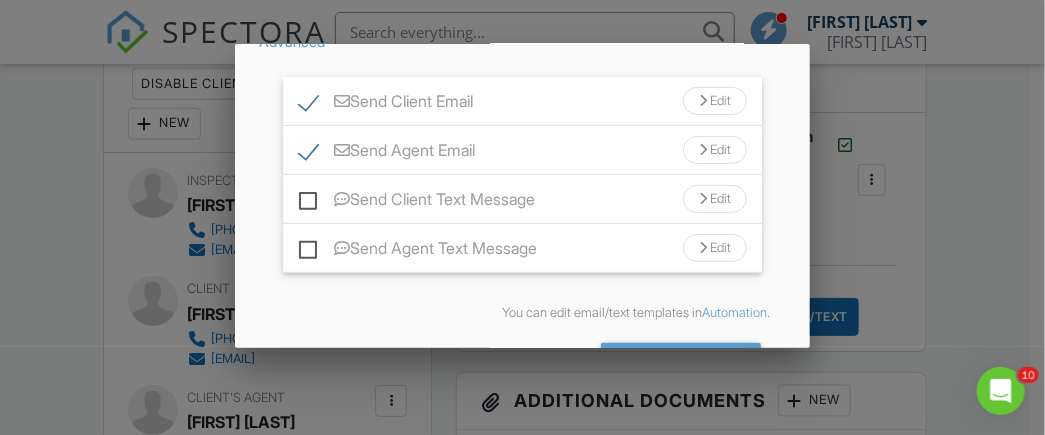 scroll, scrollTop: 199, scrollLeft: 0, axis: vertical 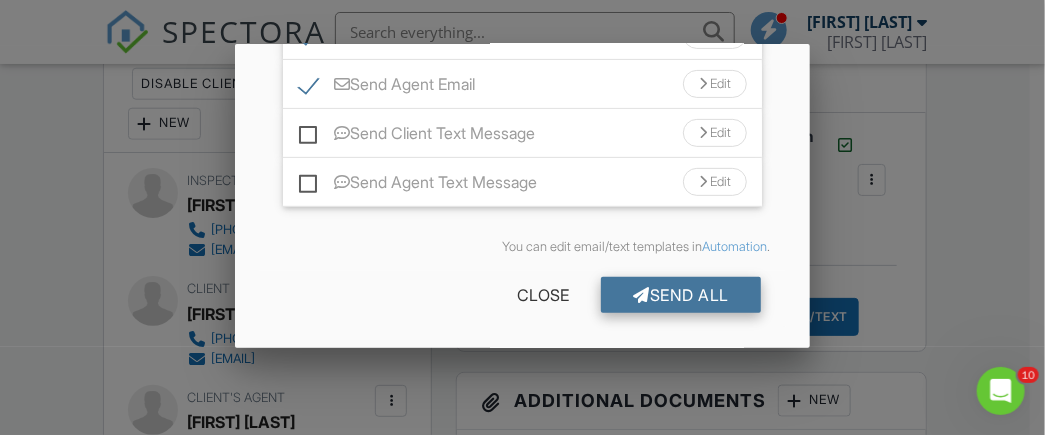 click on "Send All" at bounding box center [681, 295] 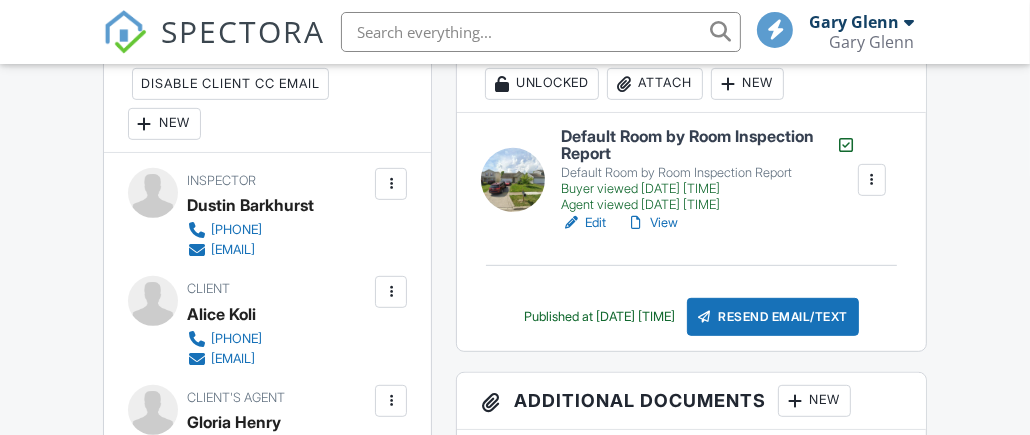 scroll, scrollTop: 587, scrollLeft: 0, axis: vertical 